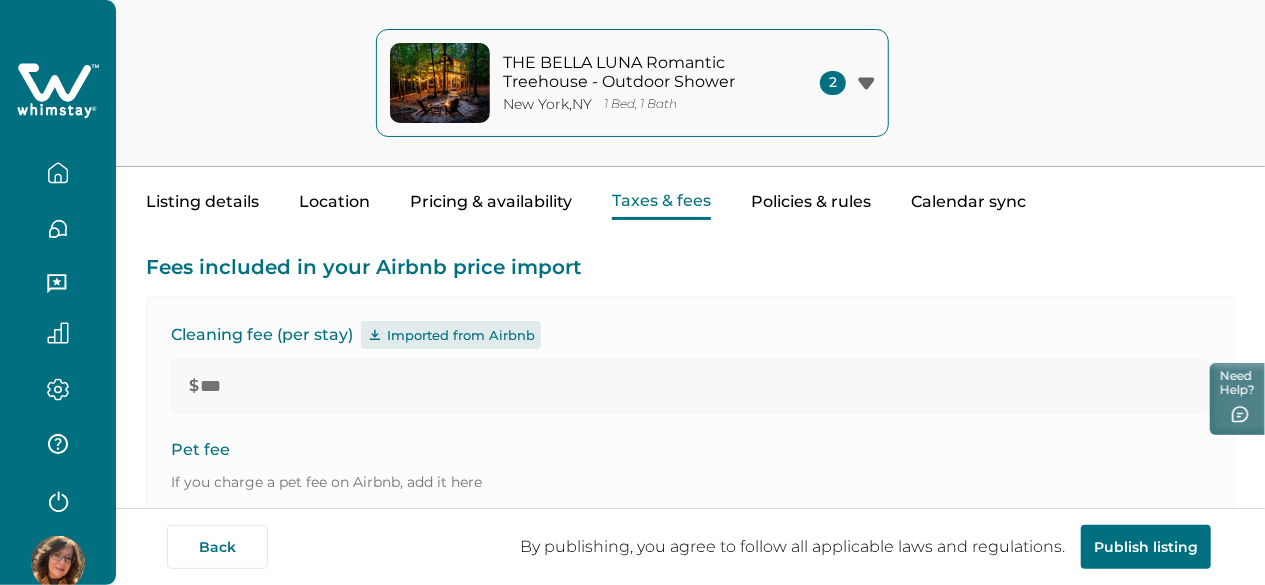 scroll, scrollTop: 23, scrollLeft: 0, axis: vertical 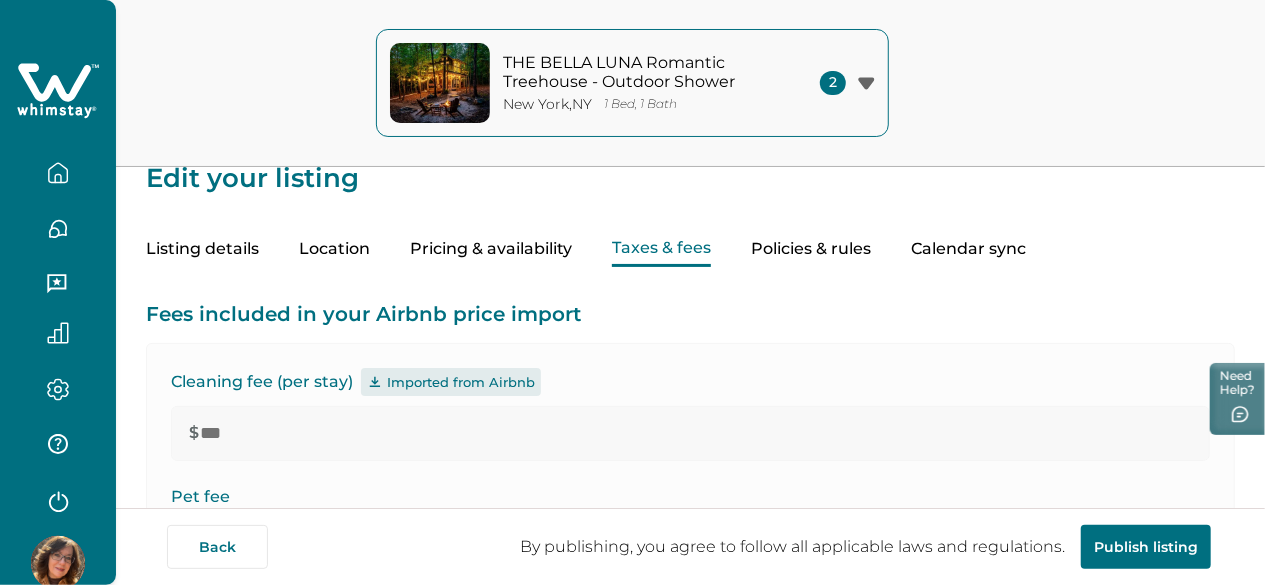 click 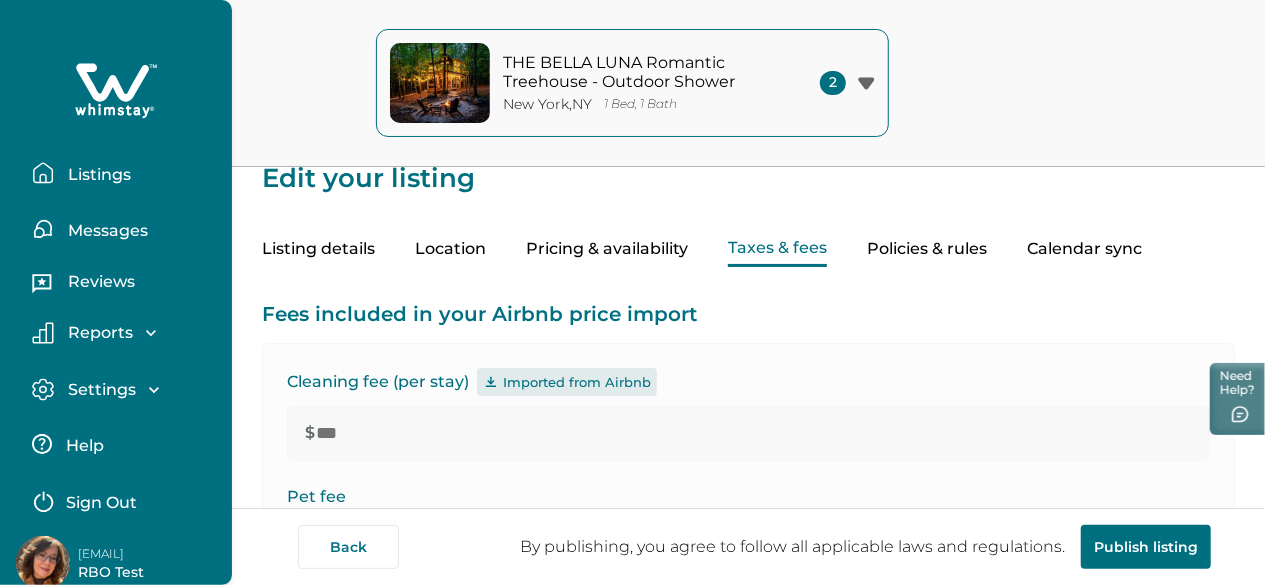 click 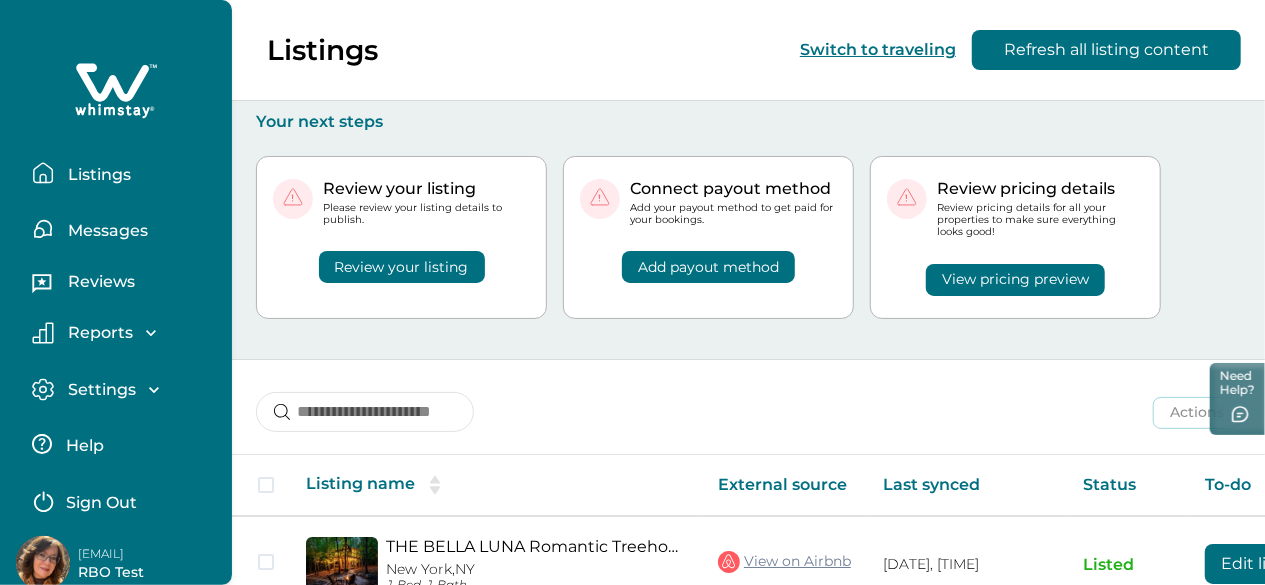 scroll, scrollTop: 193, scrollLeft: 0, axis: vertical 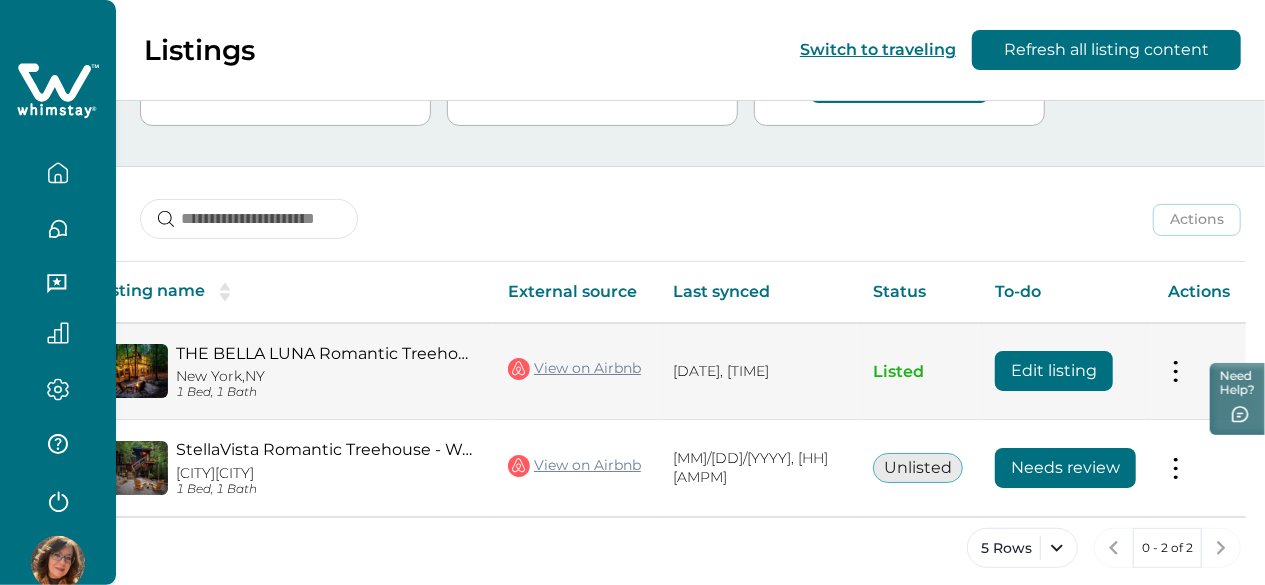 click on "Edit listing" at bounding box center [1054, 371] 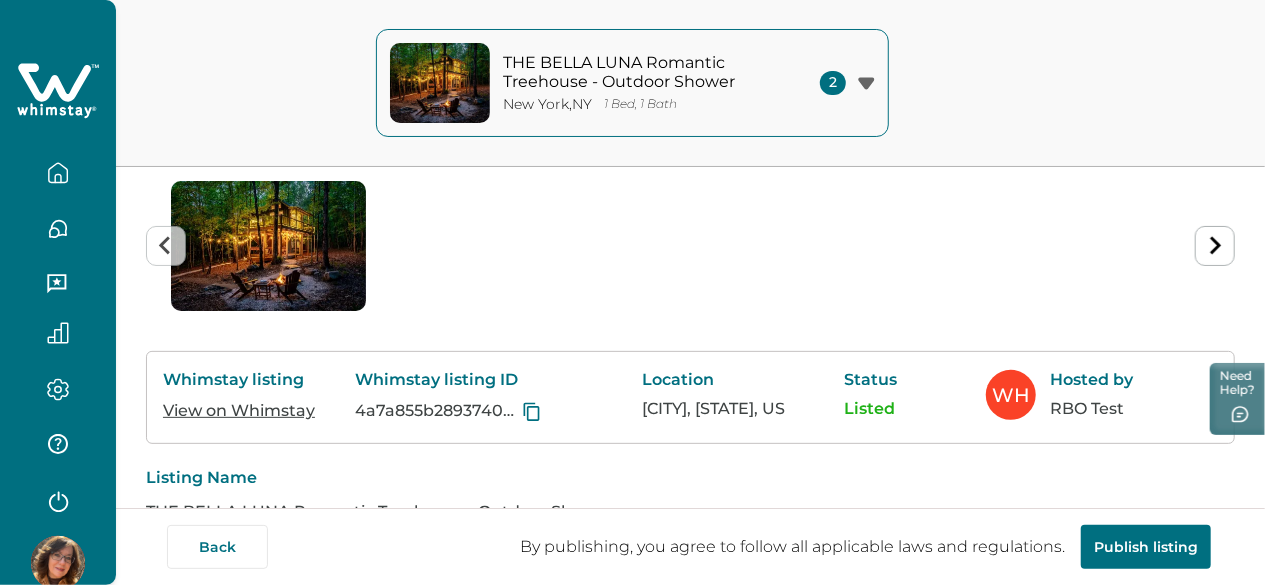 scroll, scrollTop: 0, scrollLeft: 0, axis: both 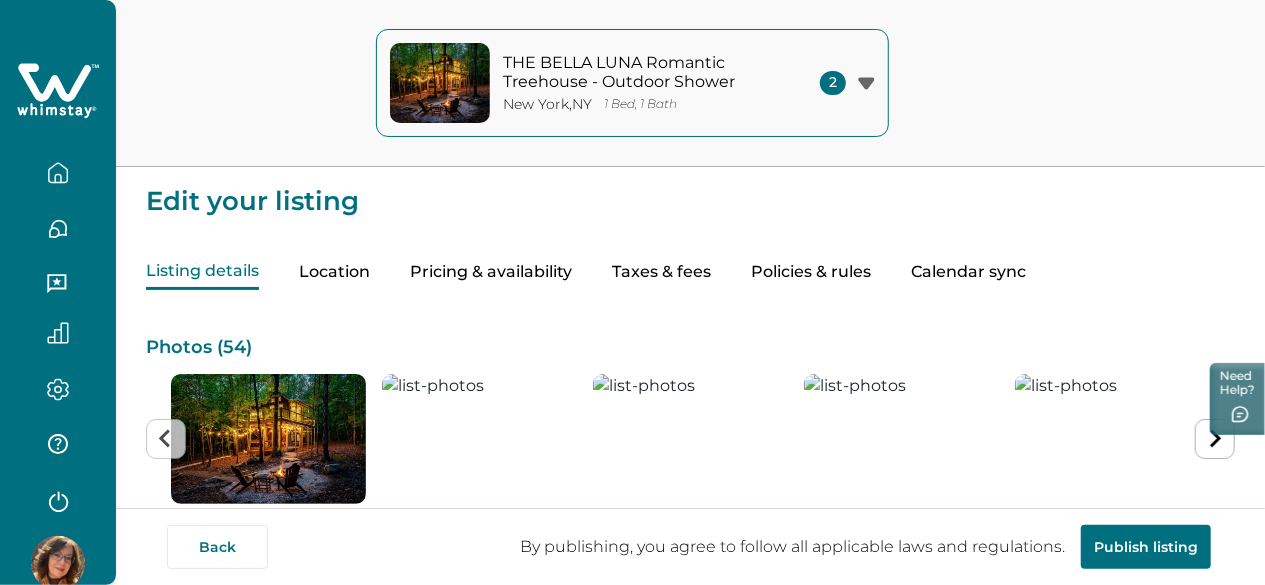 click on "Pricing & availability" at bounding box center (491, 272) 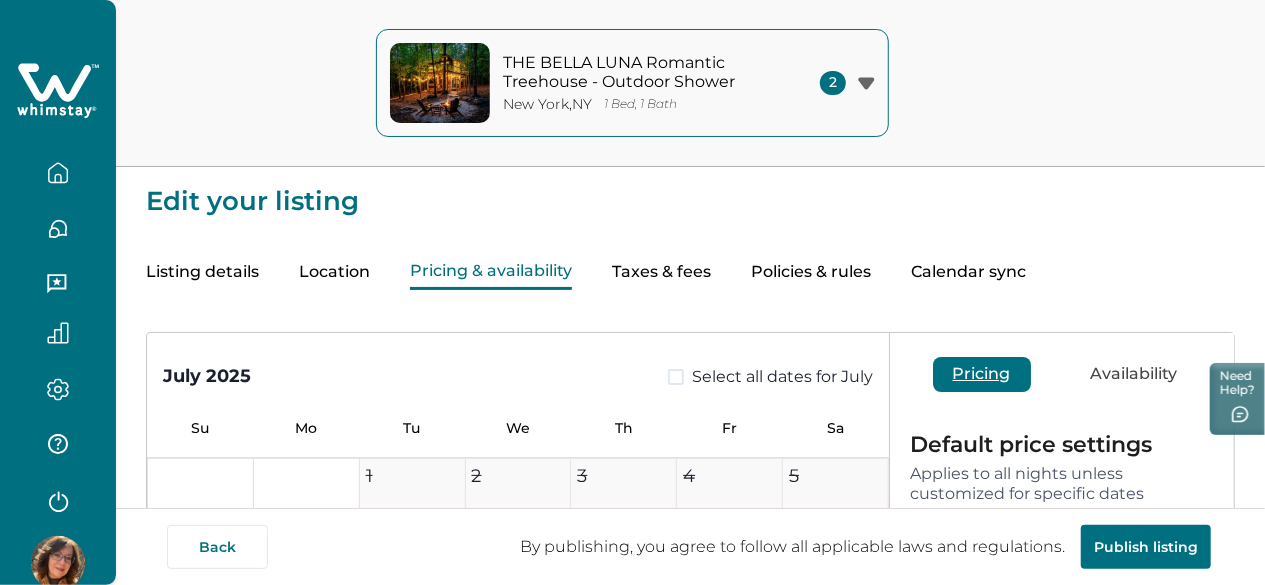 click on "Pricing & availability" at bounding box center [491, 272] 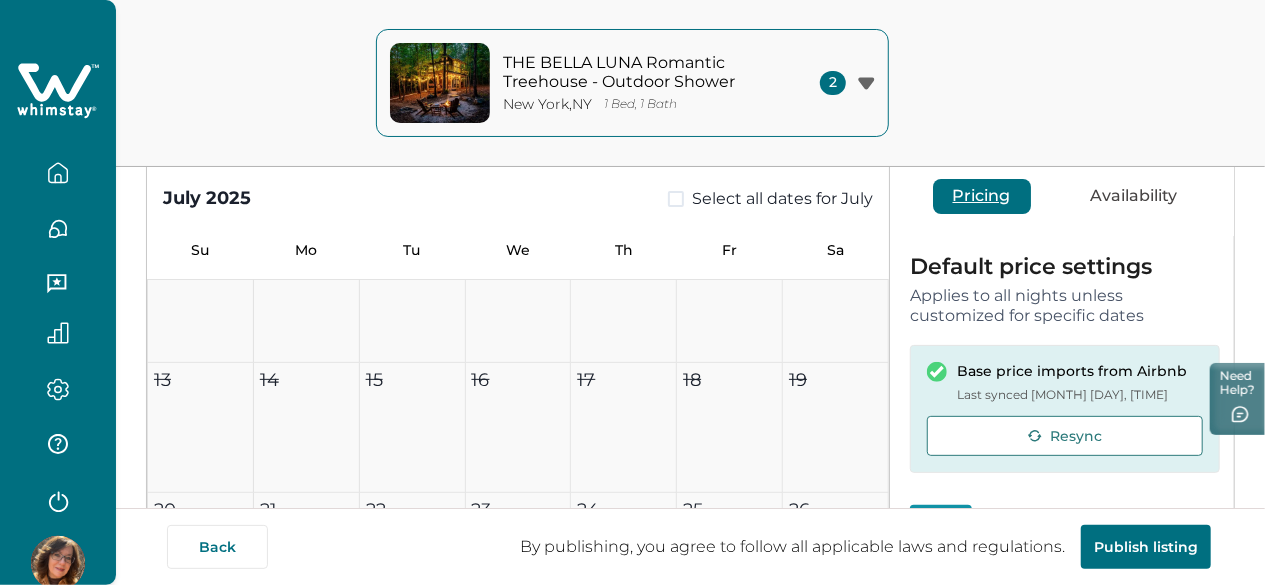 scroll, scrollTop: 181, scrollLeft: 0, axis: vertical 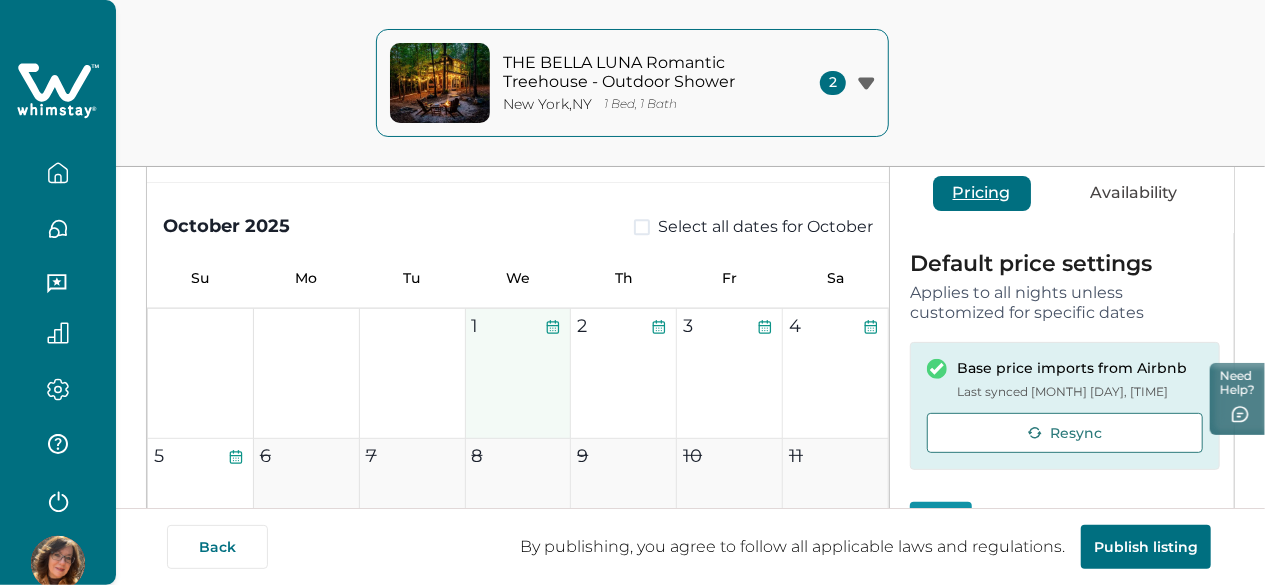 type 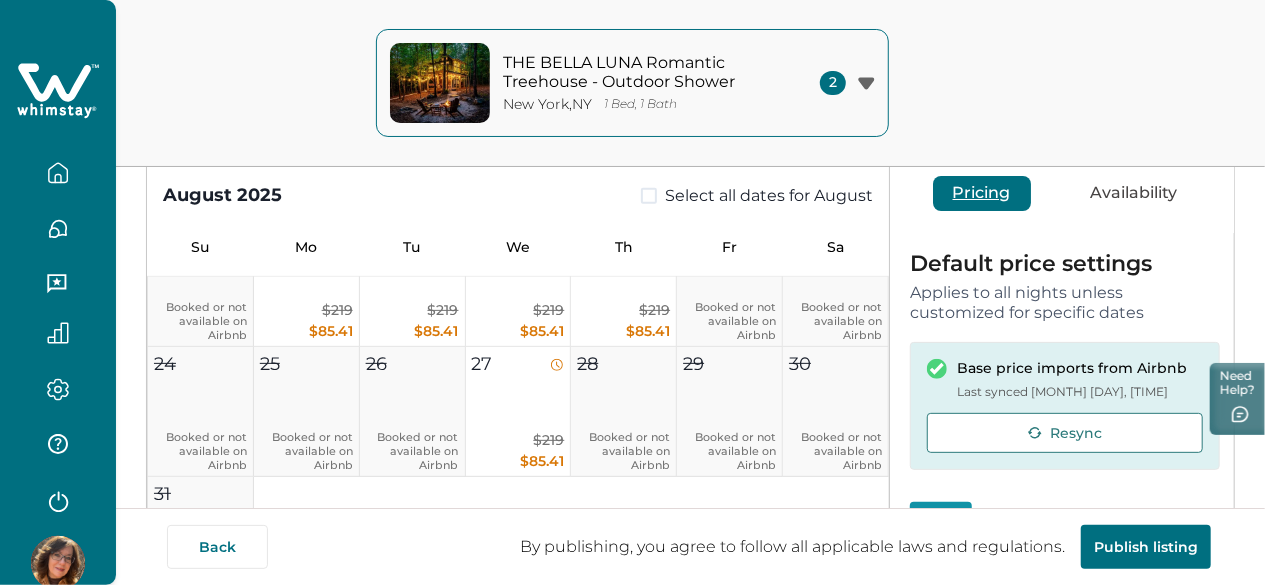 scroll, scrollTop: 1288, scrollLeft: 0, axis: vertical 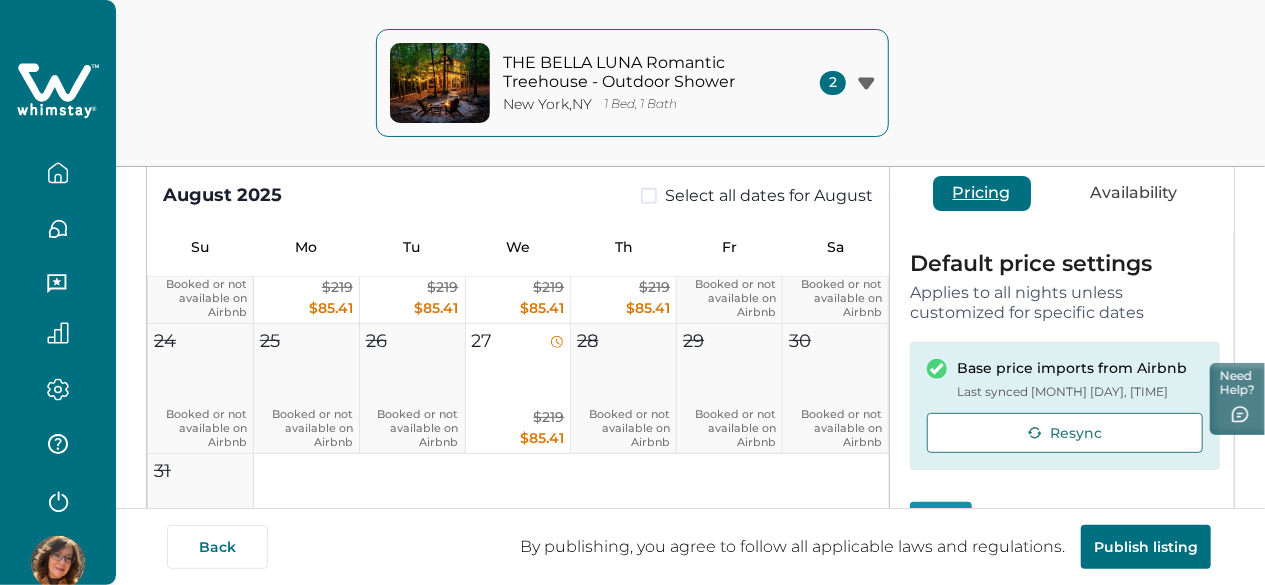 click 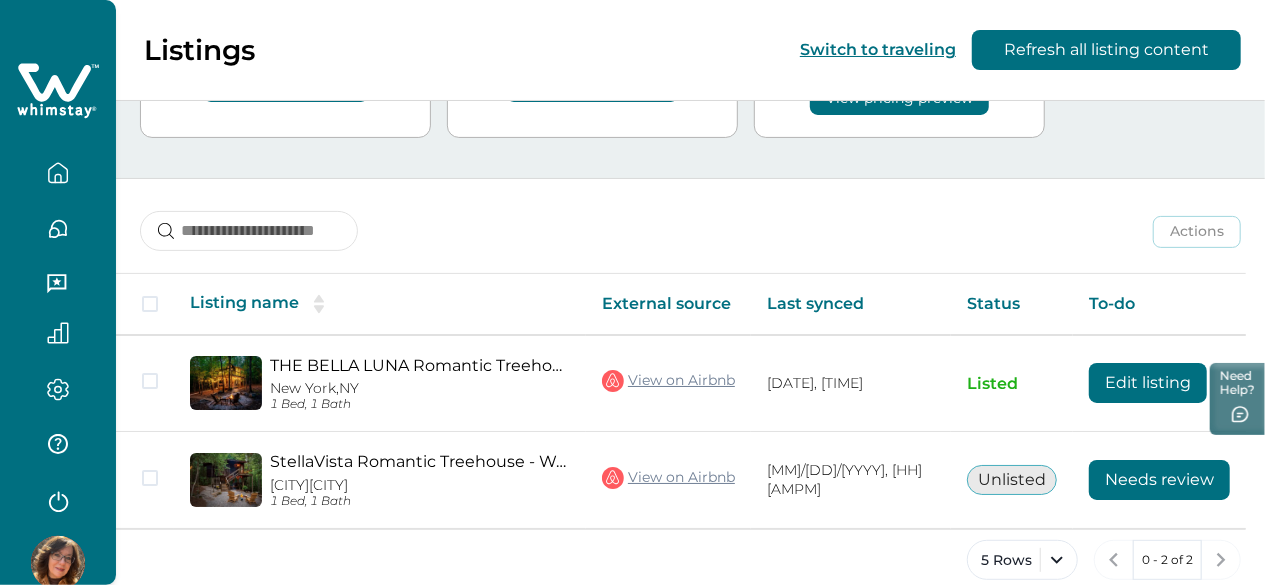 scroll, scrollTop: 193, scrollLeft: 0, axis: vertical 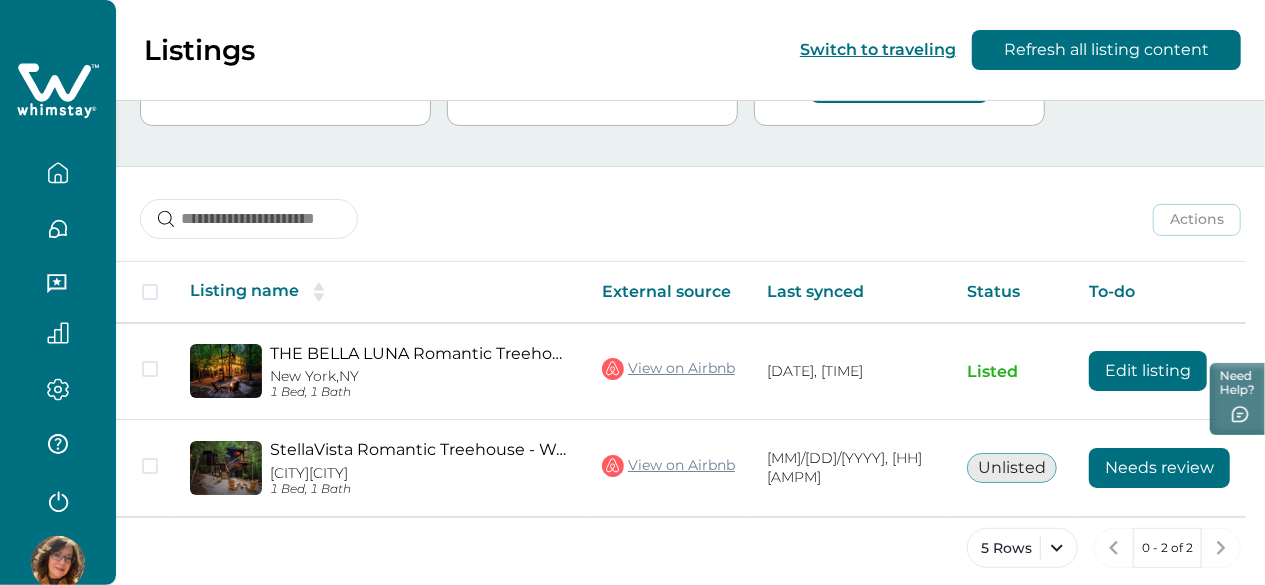 click 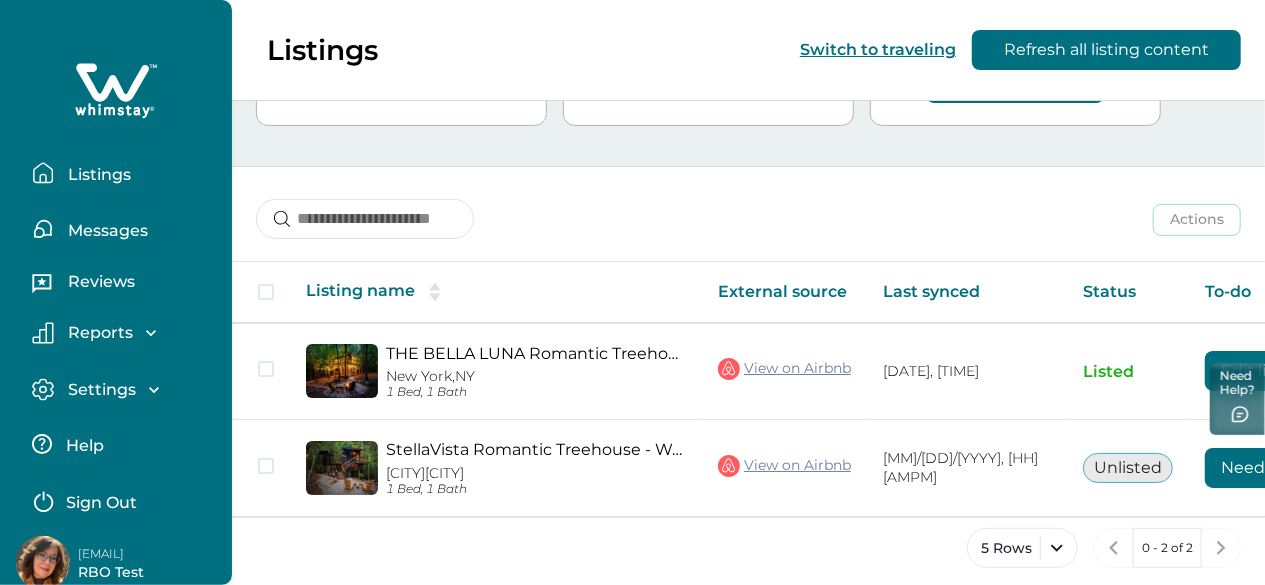 click on "Sign Out" at bounding box center (101, 503) 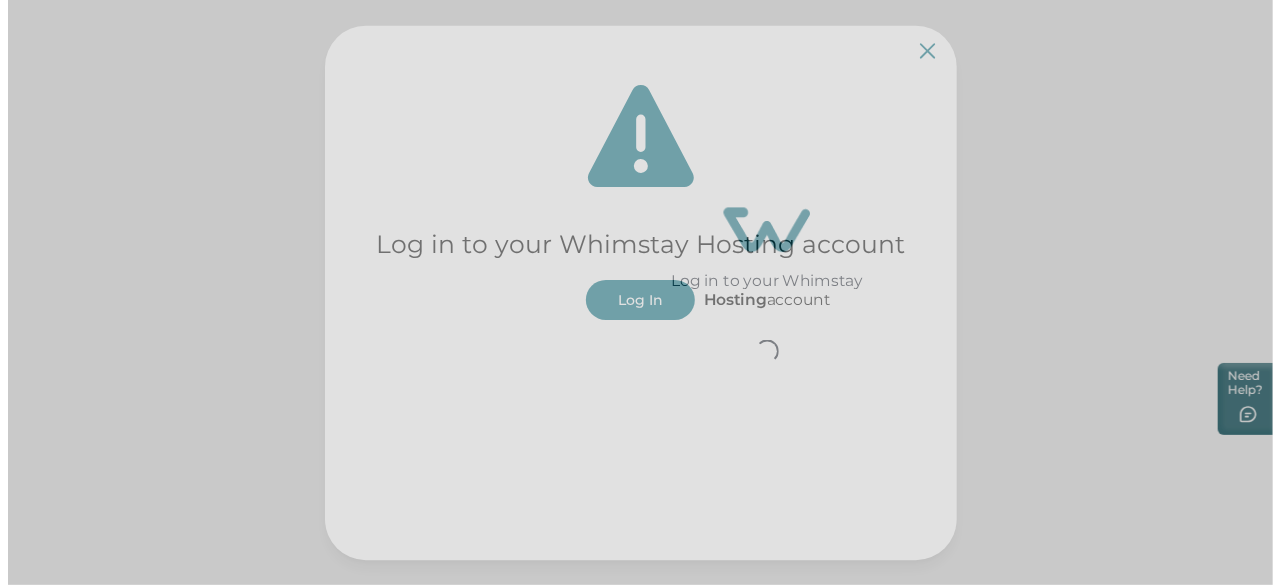 scroll, scrollTop: 0, scrollLeft: 0, axis: both 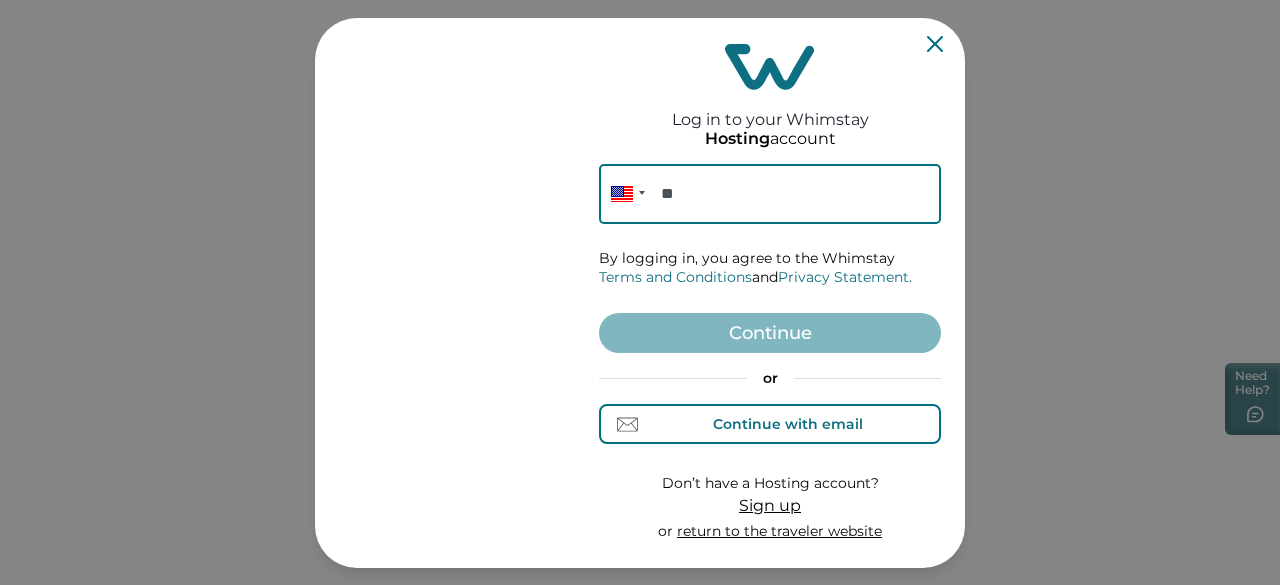 click on "Continue with email" at bounding box center (770, 424) 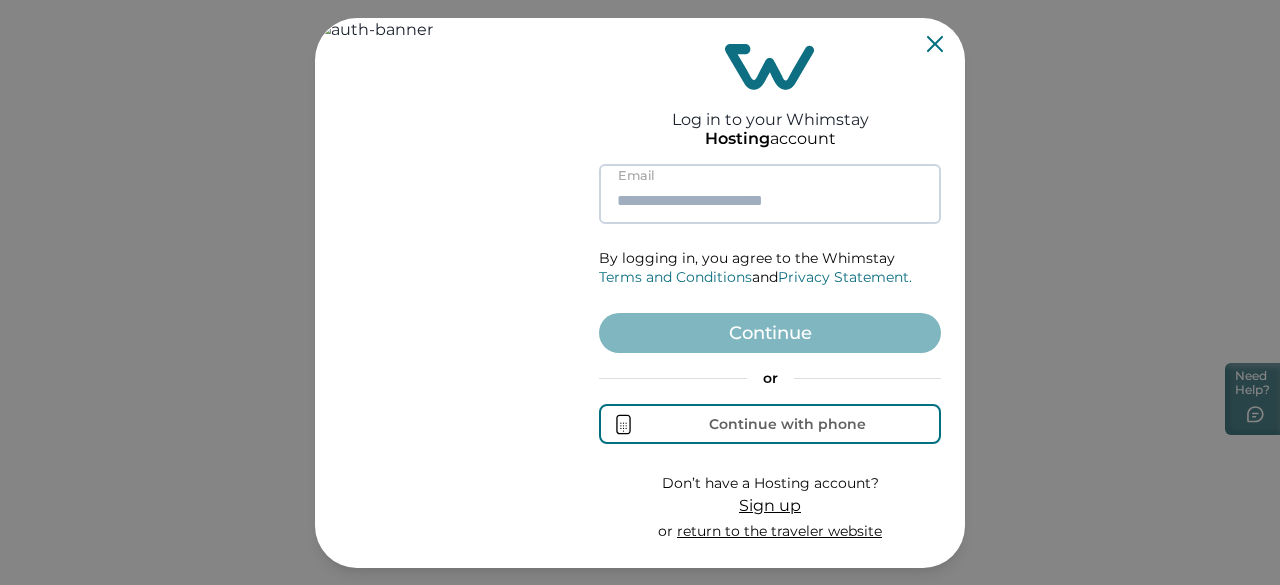 click at bounding box center [770, 194] 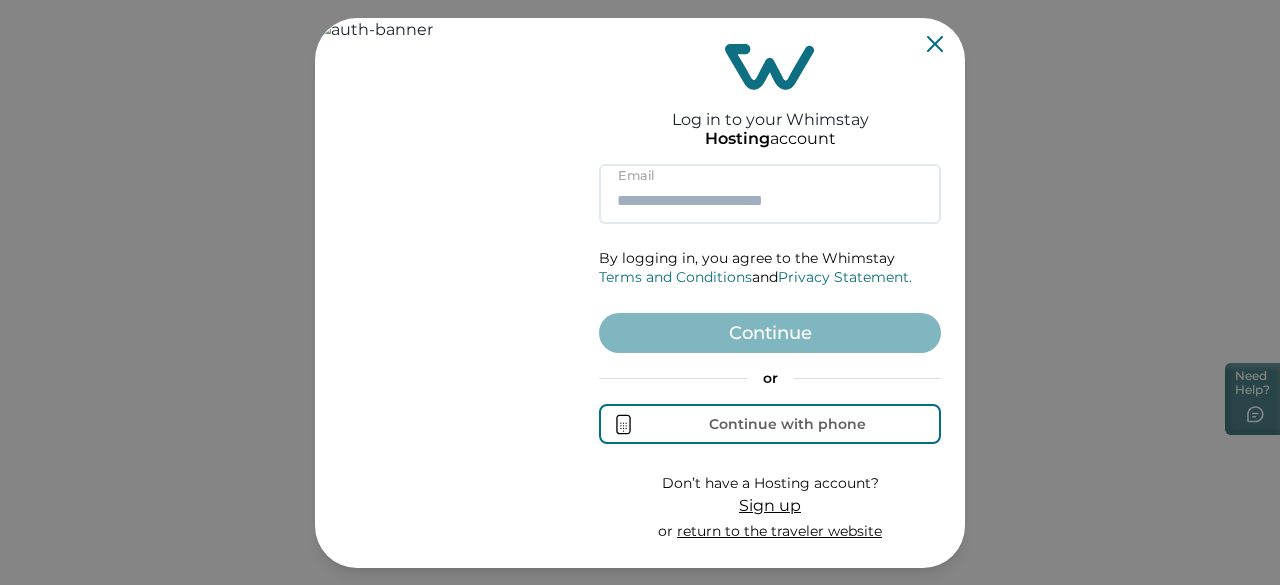 paste on "**********" 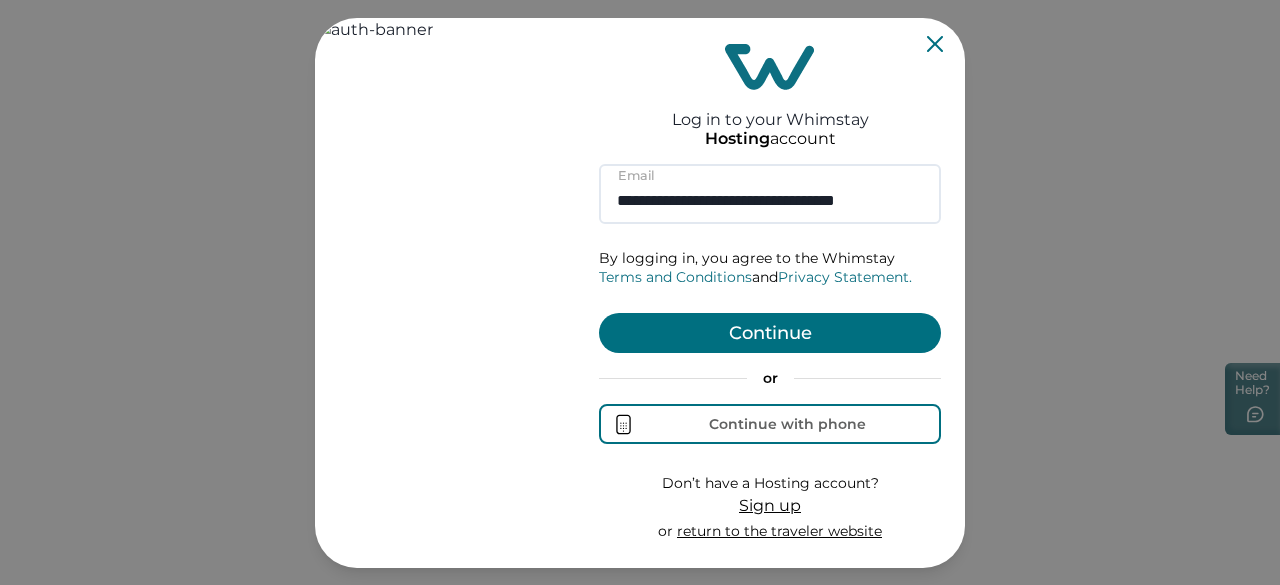 scroll, scrollTop: 0, scrollLeft: 16, axis: horizontal 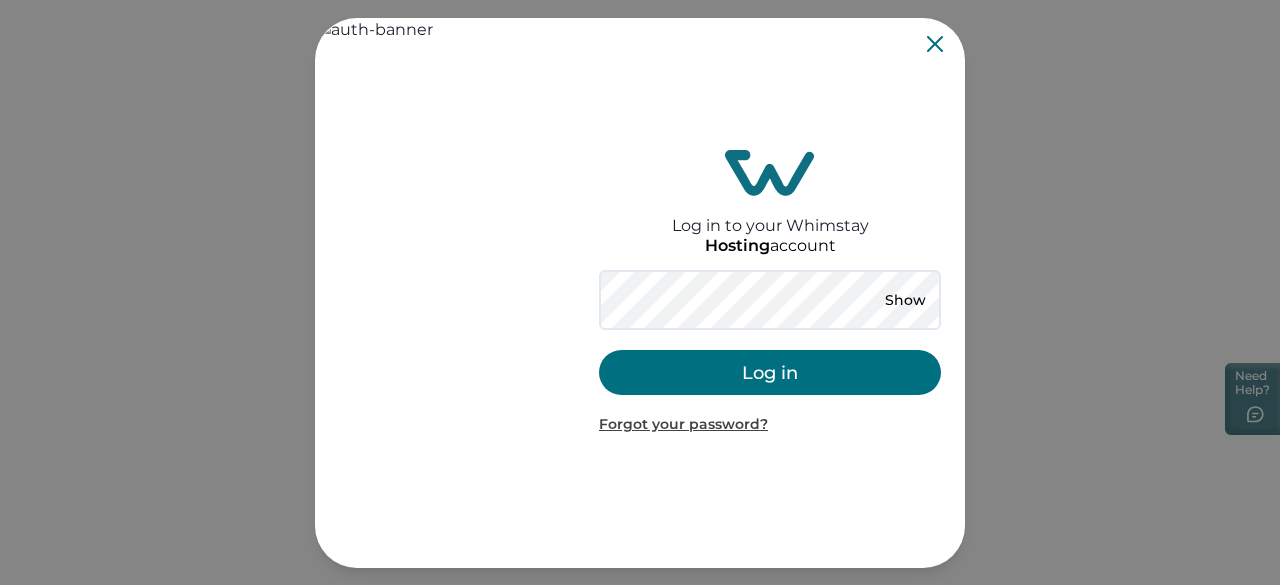 click on "Show" at bounding box center [905, 300] 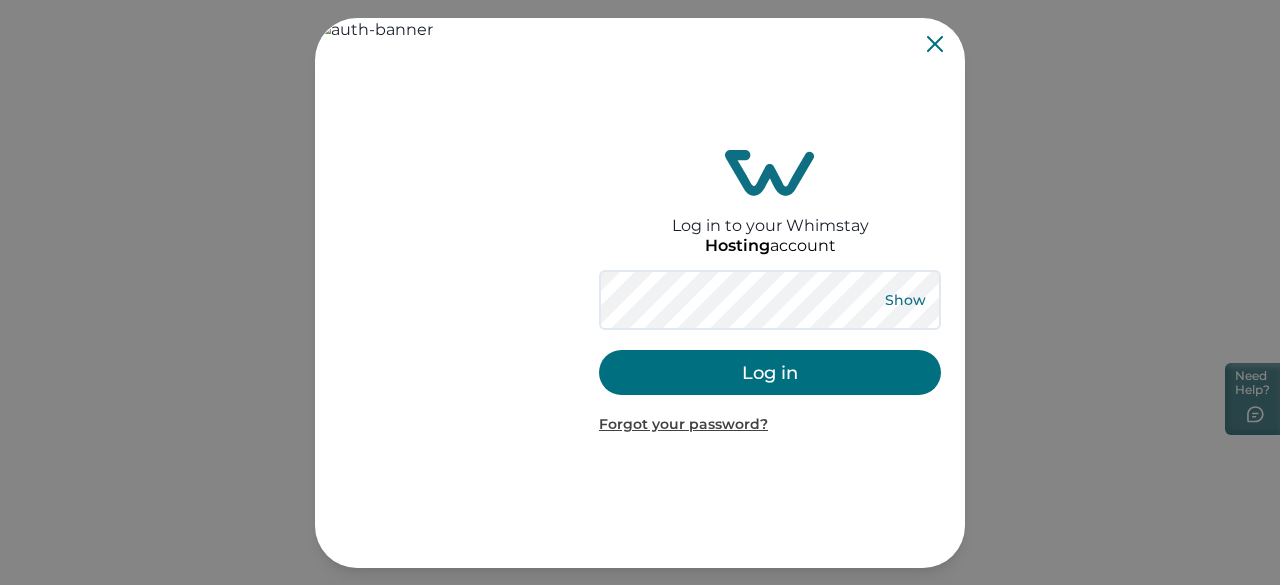 click on "Show" at bounding box center [905, 300] 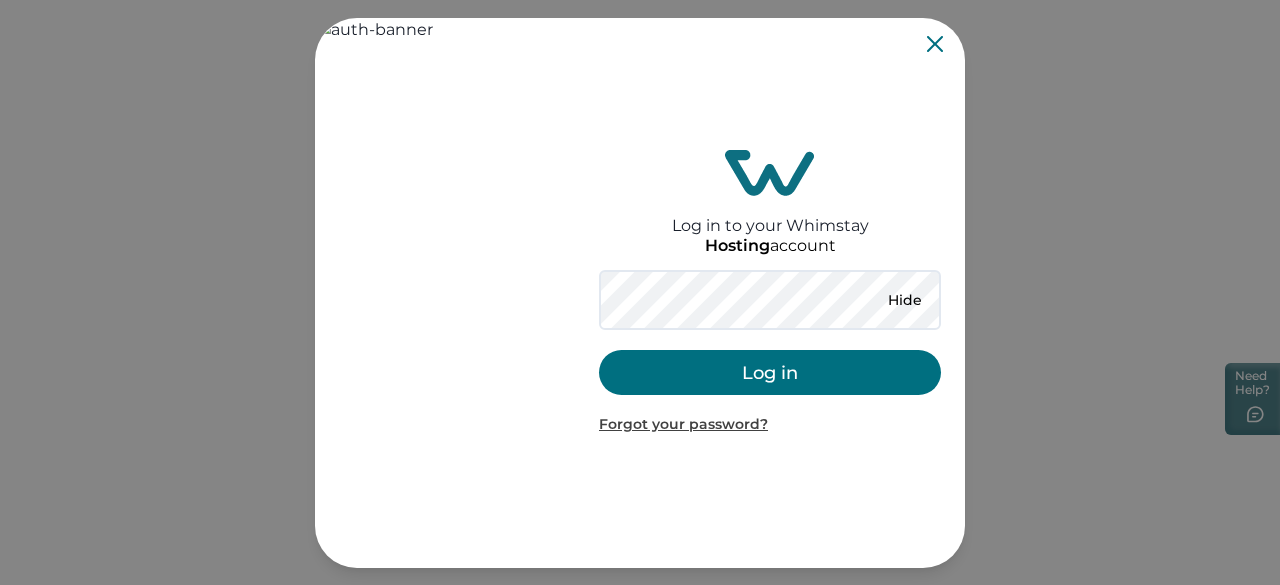 click on "Log in" at bounding box center [770, 372] 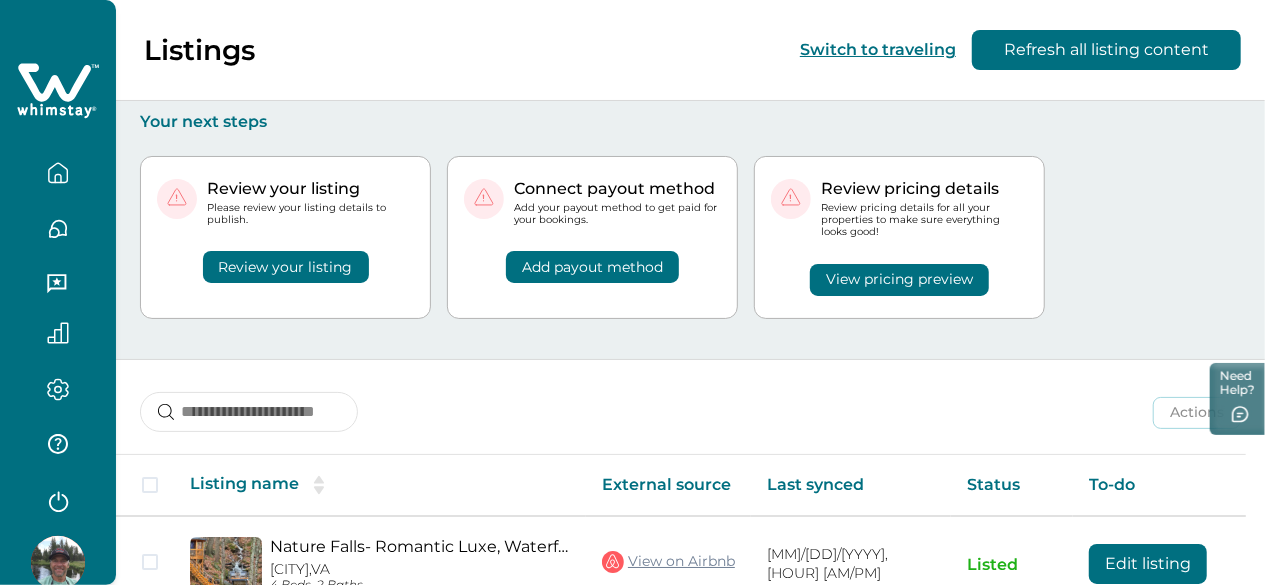 scroll, scrollTop: 192, scrollLeft: 0, axis: vertical 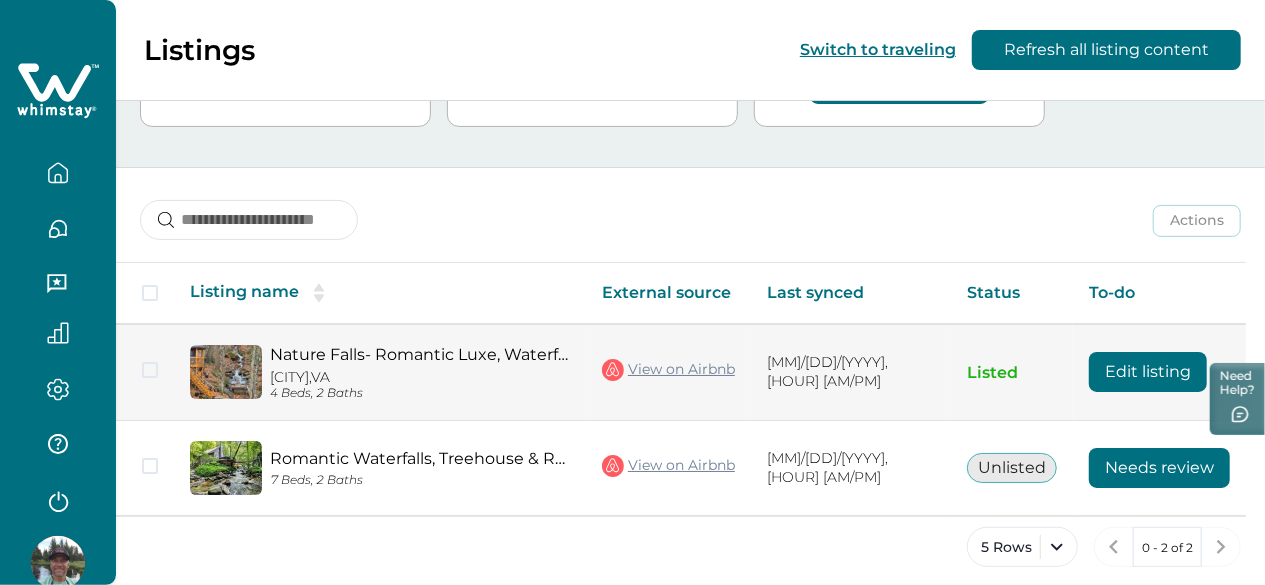 click on "Edit listing" at bounding box center (1148, 372) 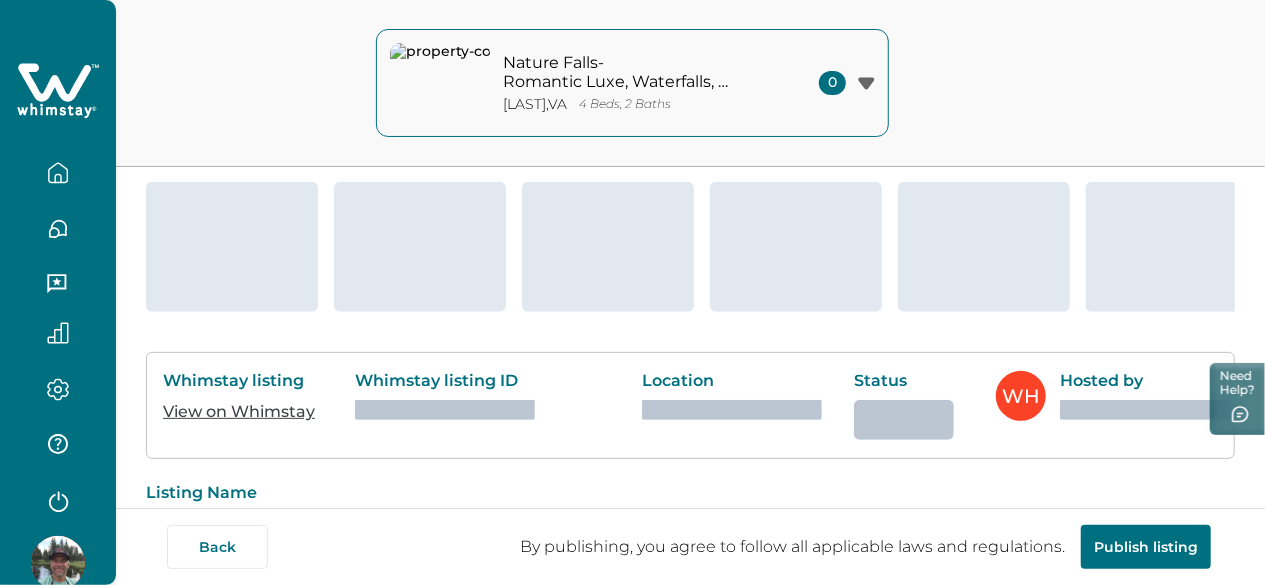 scroll, scrollTop: 0, scrollLeft: 0, axis: both 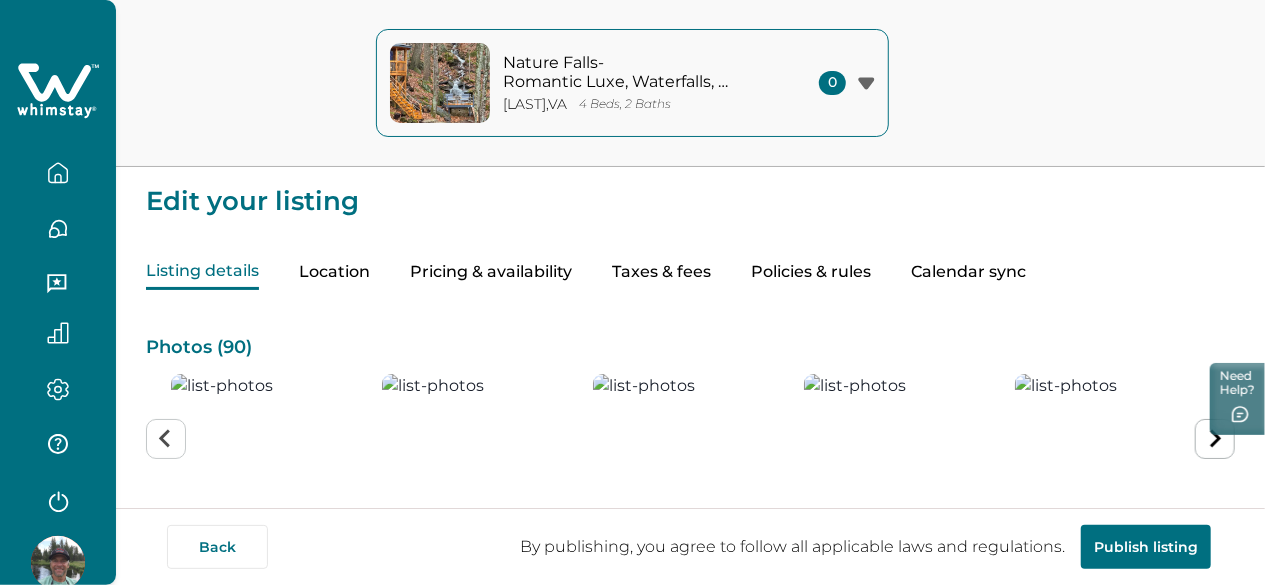 click on "Pricing & availability" at bounding box center (491, 272) 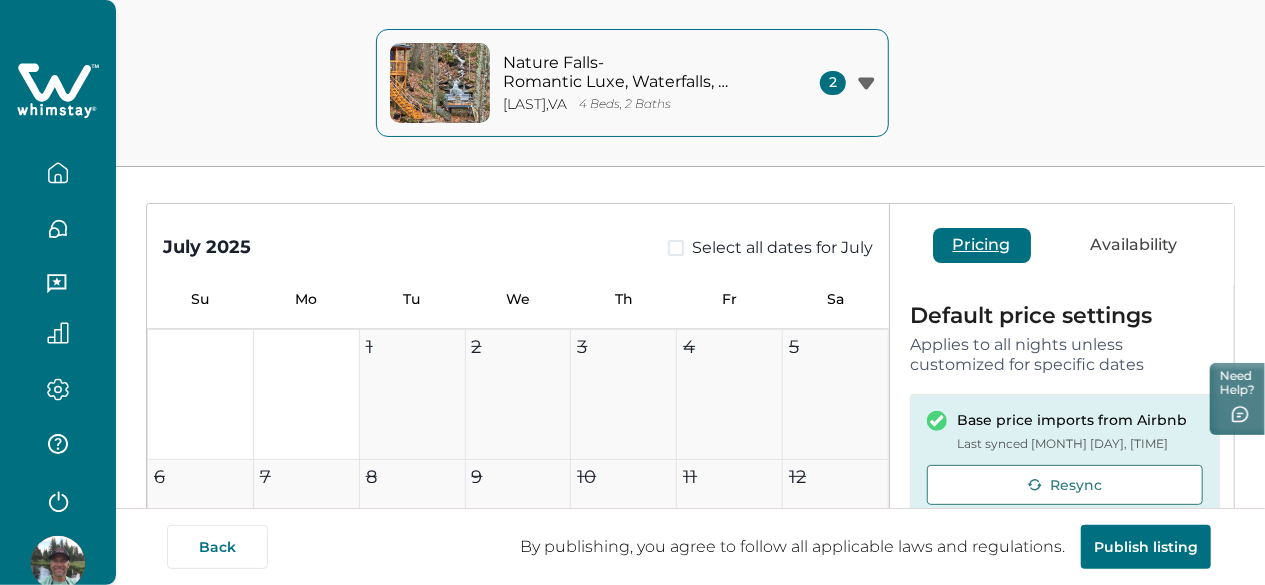 scroll, scrollTop: 140, scrollLeft: 0, axis: vertical 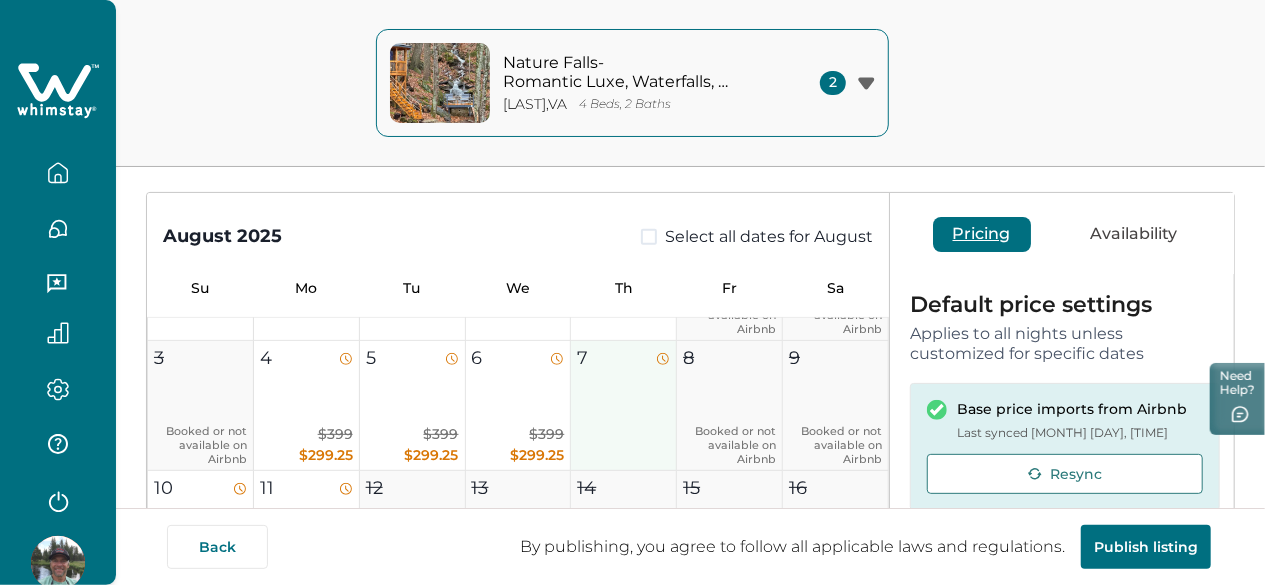 type 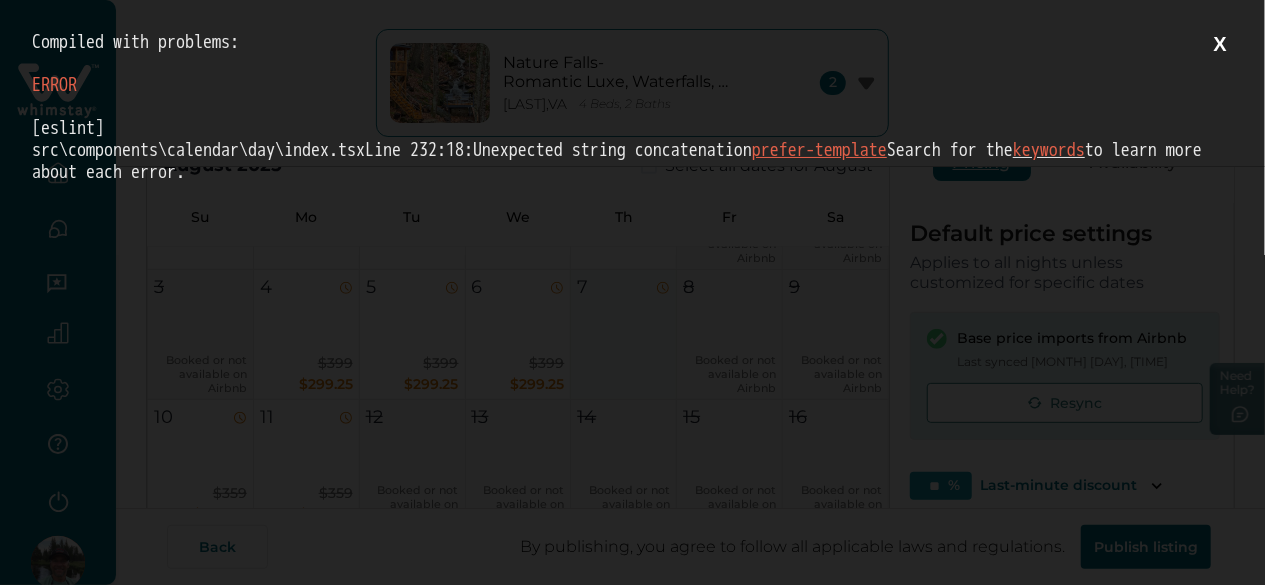 scroll, scrollTop: 0, scrollLeft: 0, axis: both 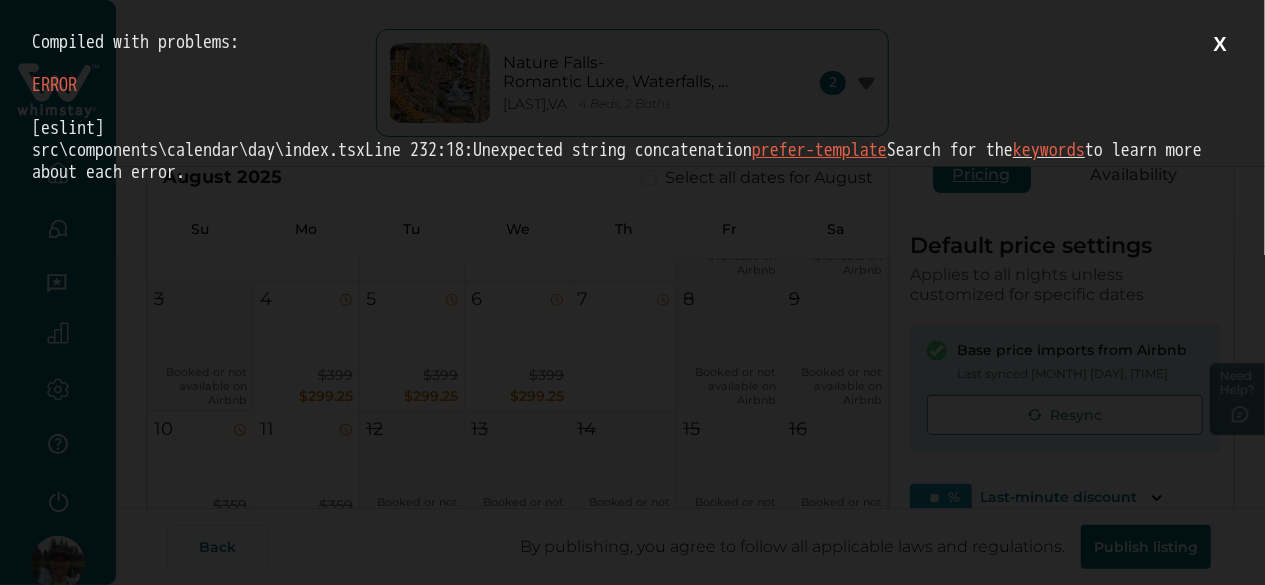 click on "X" at bounding box center (1220, 44) 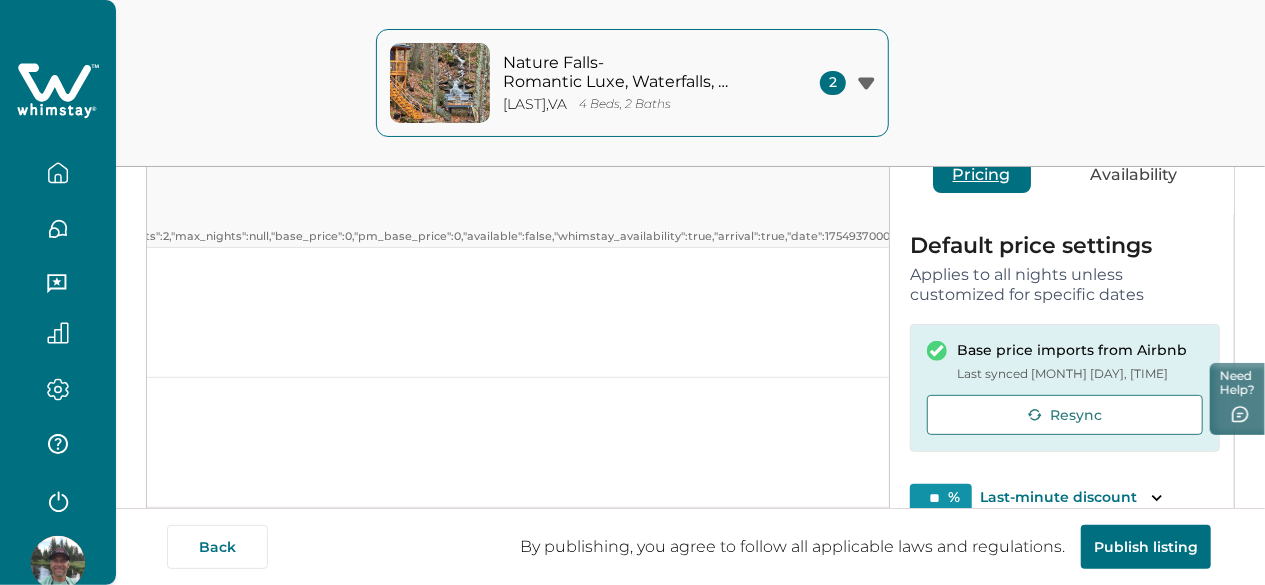 scroll, scrollTop: 1216, scrollLeft: 1689, axis: both 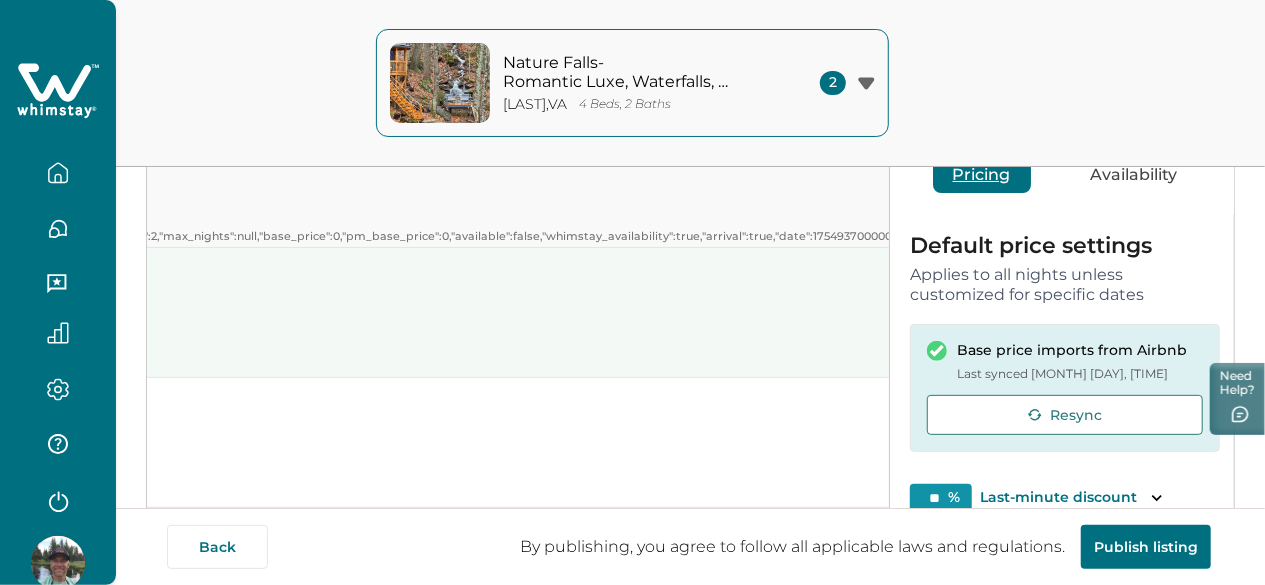 click on "1 Booked or not available on Airbnb {"valid_from":"2025-08-01","min_nights":2,"max_nights":null,"base_price":0,"pm_base_price":0,"available":false,"whimstay_availability":true,"arrival":true,"date":1753986600000,"bookingId":null,"bookingNumber":null,"last_min_discount":25,"extended_discount":null,"noOfGuest":0,"rentAmount":null} 2 Booked or not available on Airbnb {"valid_from":"2025-08-02","min_nights":2,"max_nights":null,"base_price":0,"pm_base_price":0,"available":false,"whimstay_availability":true,"arrival":true,"date":1754073000000,"bookingId":null,"bookingNumber":null,"last_min_discount":25,"extended_discount":null,"noOfGuest":0,"rentAmount":null} 3 Booked or not available on Airbnb {"valid_from":"2025-08-03","min_nights":2,"max_nights":null,"base_price":0,"pm_base_price":0,"available":false,"whimstay_availability":true,"arrival":true,"date":1754159400000,"bookingId":null,"bookingNumber":null,"last_min_discount":25,"extended_discount":null,"noOfGuest":0,"rentAmount":null} 4 $399 $299.25 5 $399 $299.25 6" at bounding box center (-1171, 247) 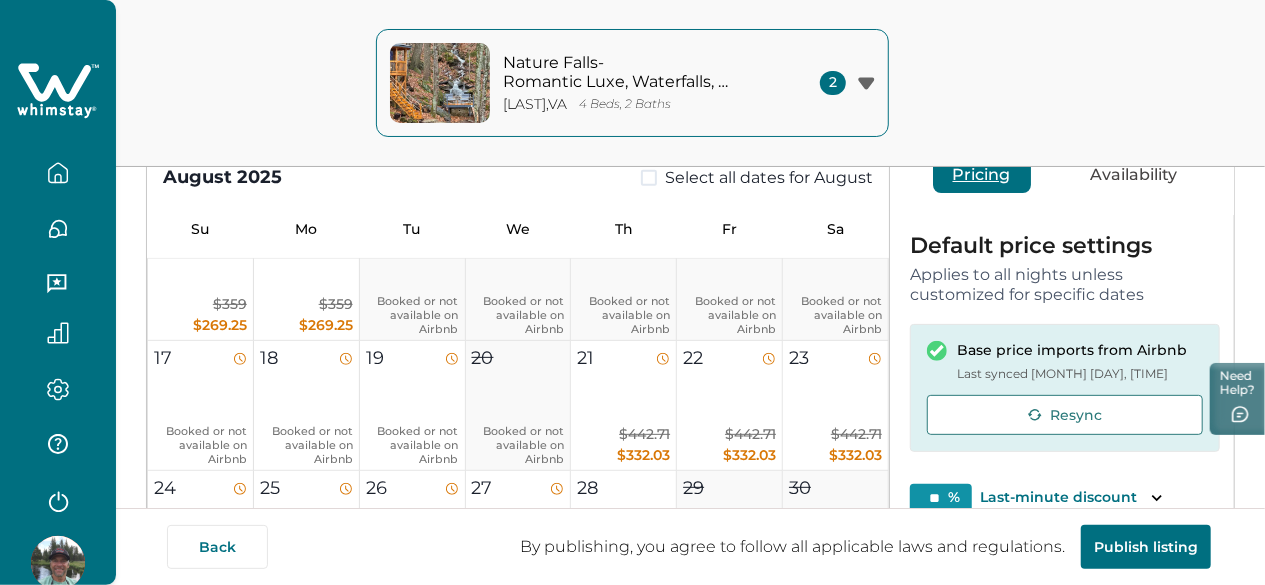 scroll, scrollTop: 1124, scrollLeft: 0, axis: vertical 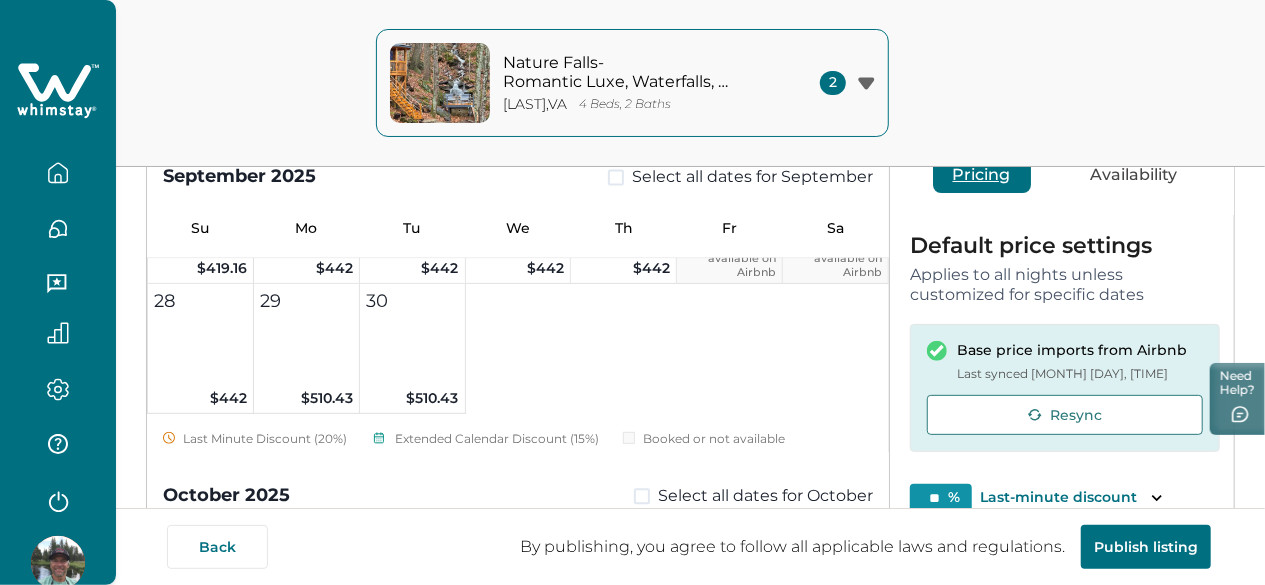 click on "Extended Calendar Discount (15%)" at bounding box center (485, 439) 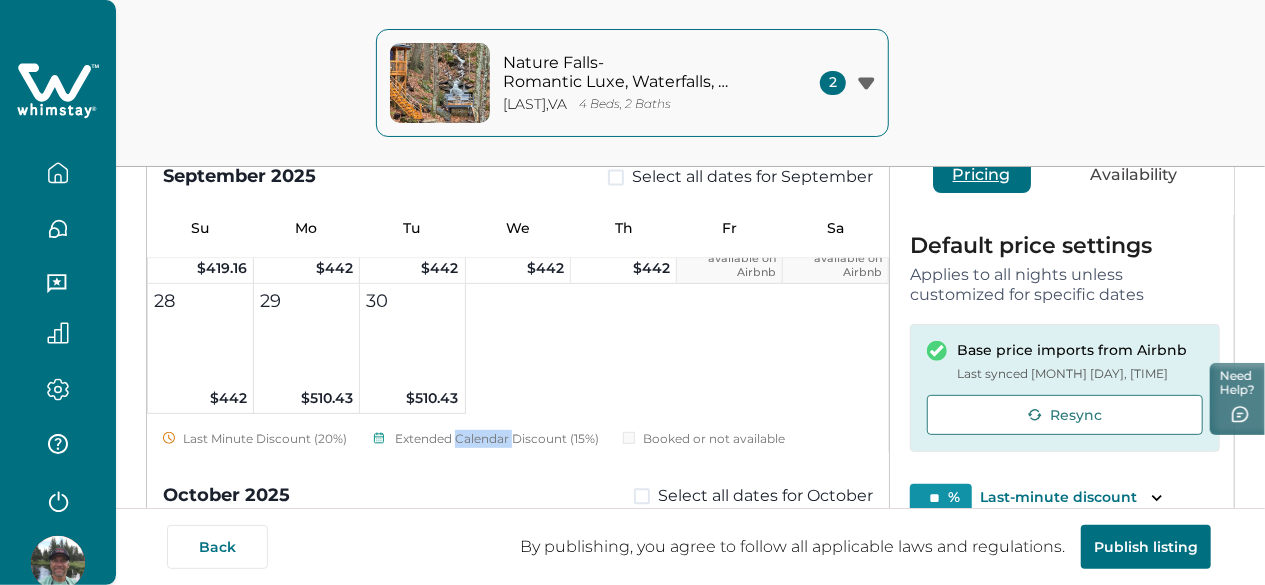 click on "Extended Calendar Discount (15%)" at bounding box center [485, 439] 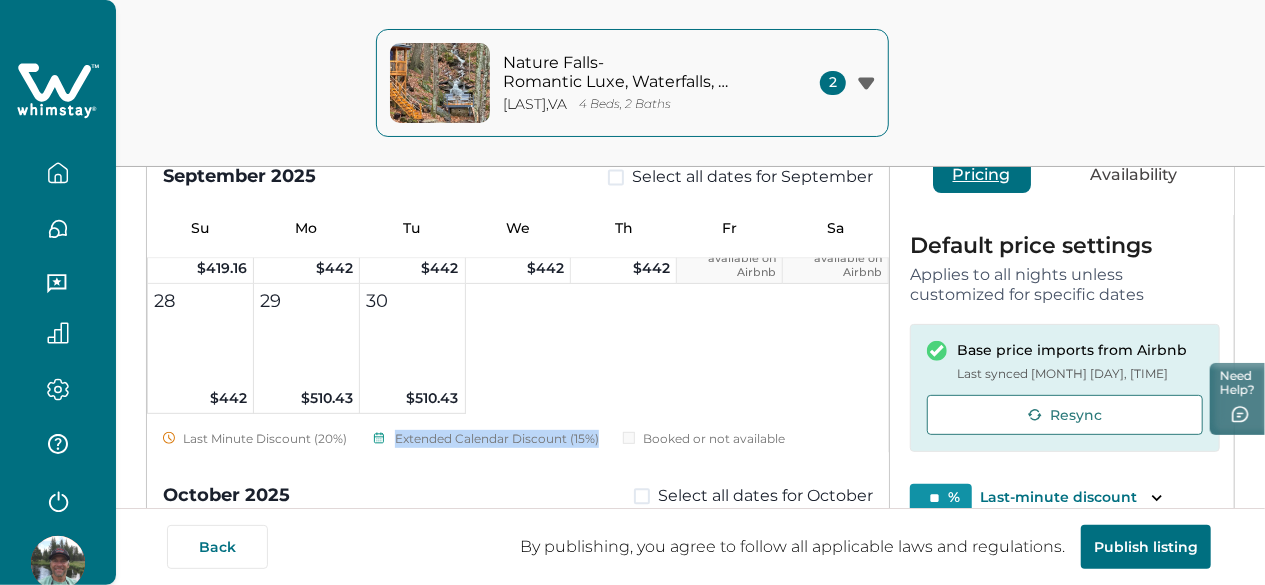 click on "Extended Calendar Discount (15%)" at bounding box center (485, 439) 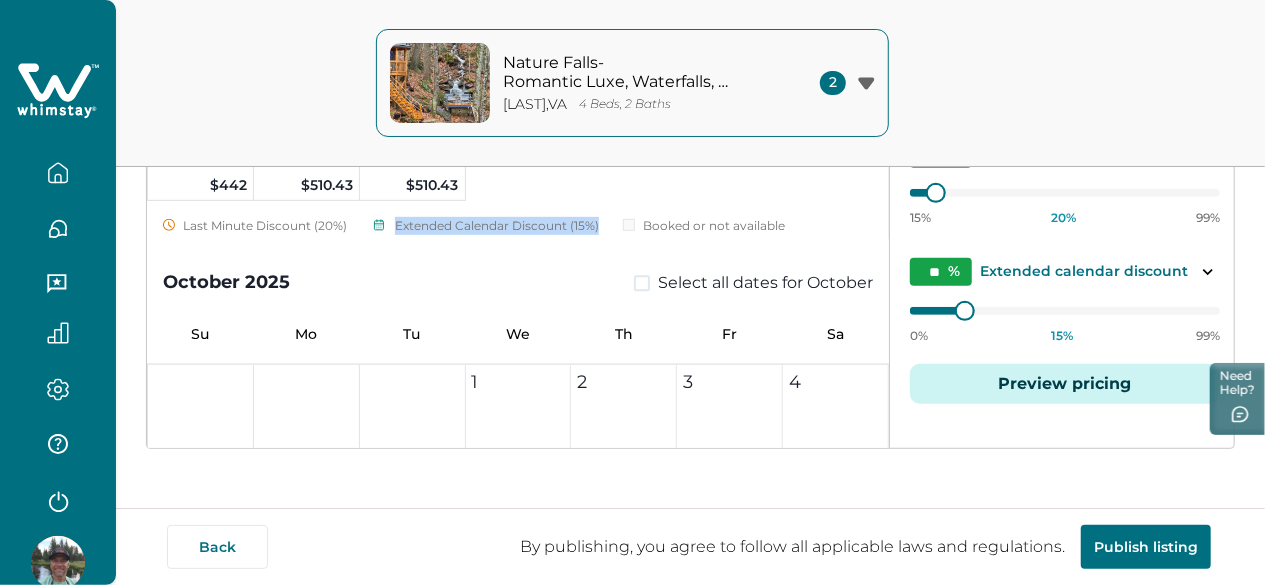scroll, scrollTop: 370, scrollLeft: 0, axis: vertical 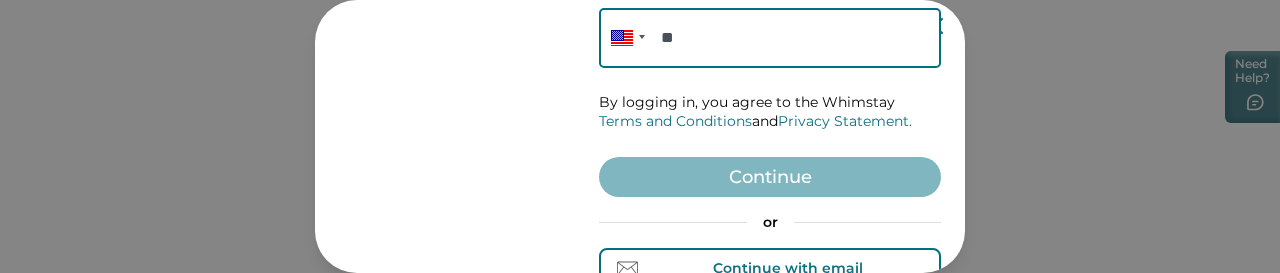 click on "Continue with email" at bounding box center (788, 268) 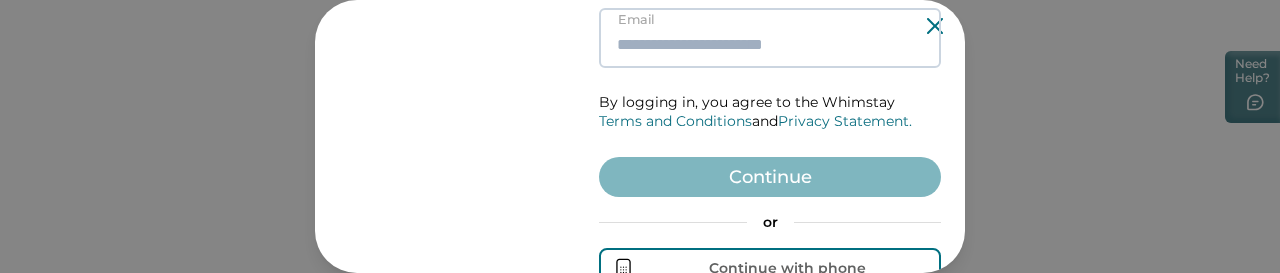 click at bounding box center (770, 38) 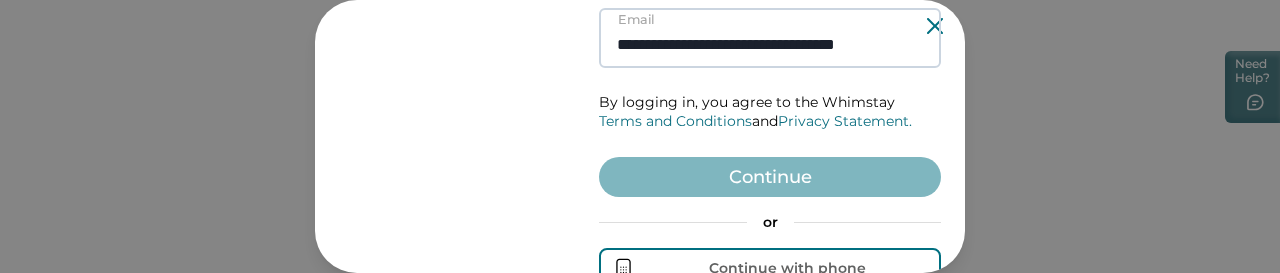 scroll, scrollTop: 0, scrollLeft: 24, axis: horizontal 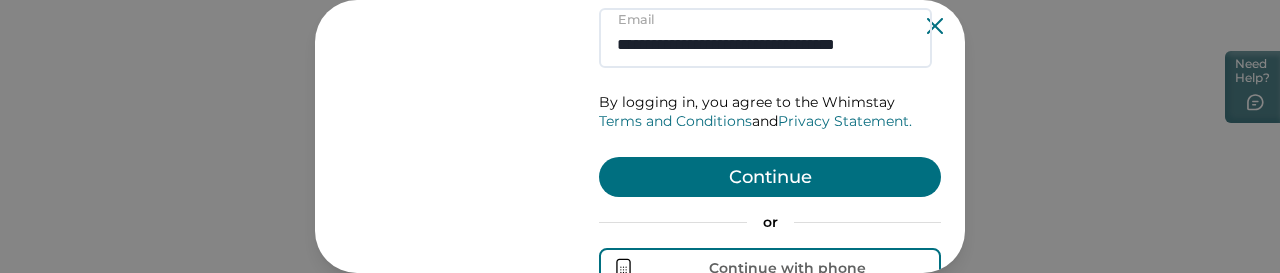 type on "**********" 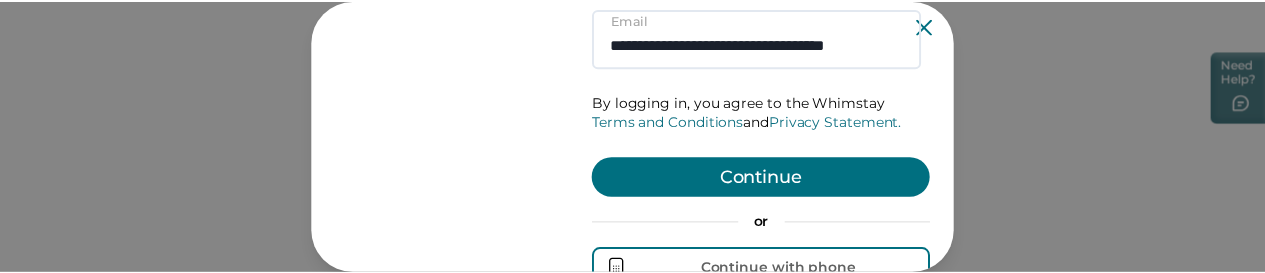 scroll, scrollTop: 0, scrollLeft: 0, axis: both 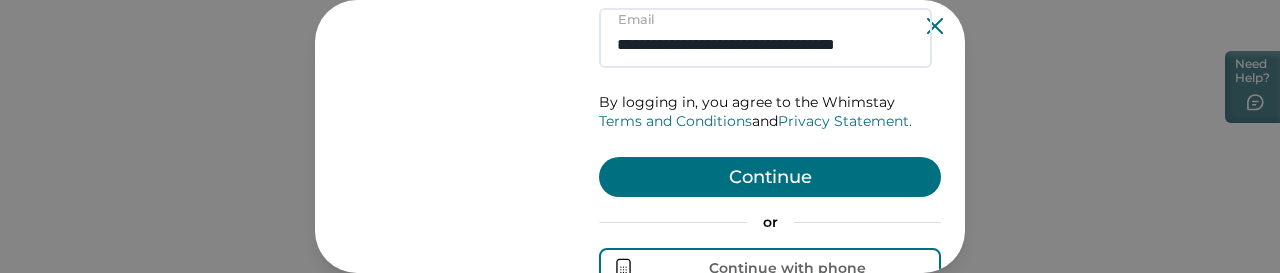 click on "Continue" at bounding box center [770, 177] 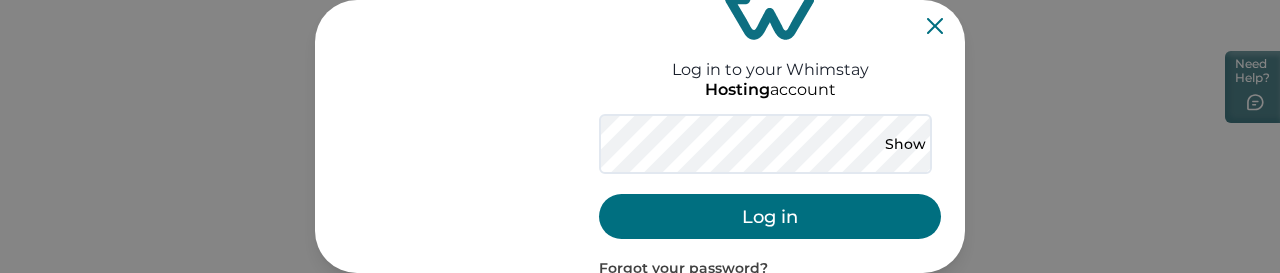 click on "Log in" at bounding box center (770, 216) 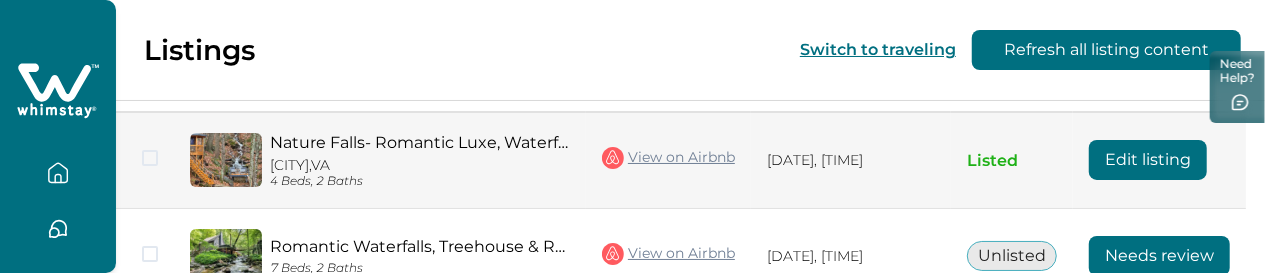 scroll, scrollTop: 405, scrollLeft: 0, axis: vertical 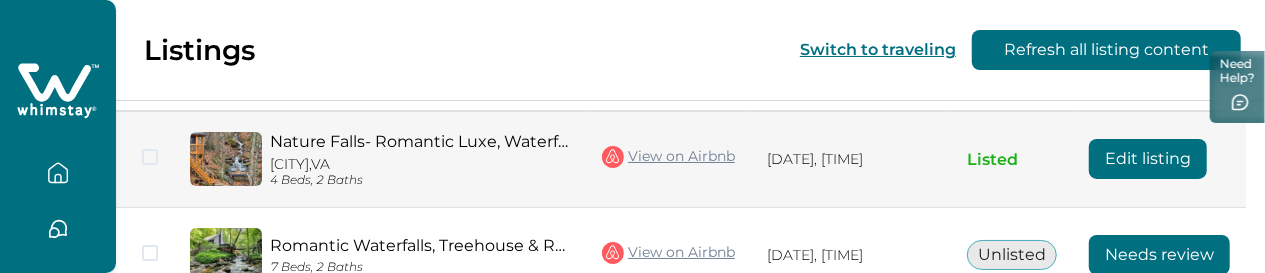 click on "Edit listing" at bounding box center (1148, 159) 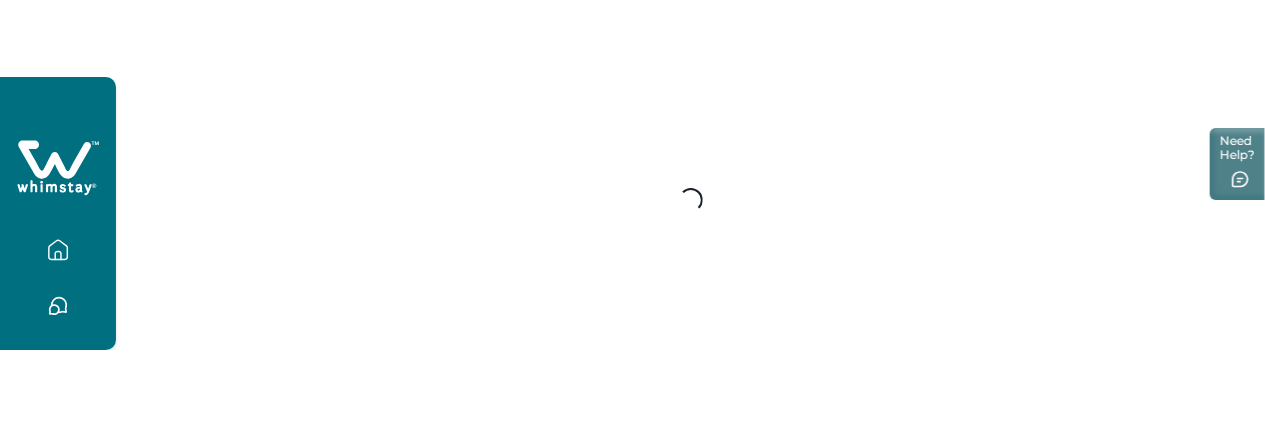 scroll, scrollTop: 0, scrollLeft: 0, axis: both 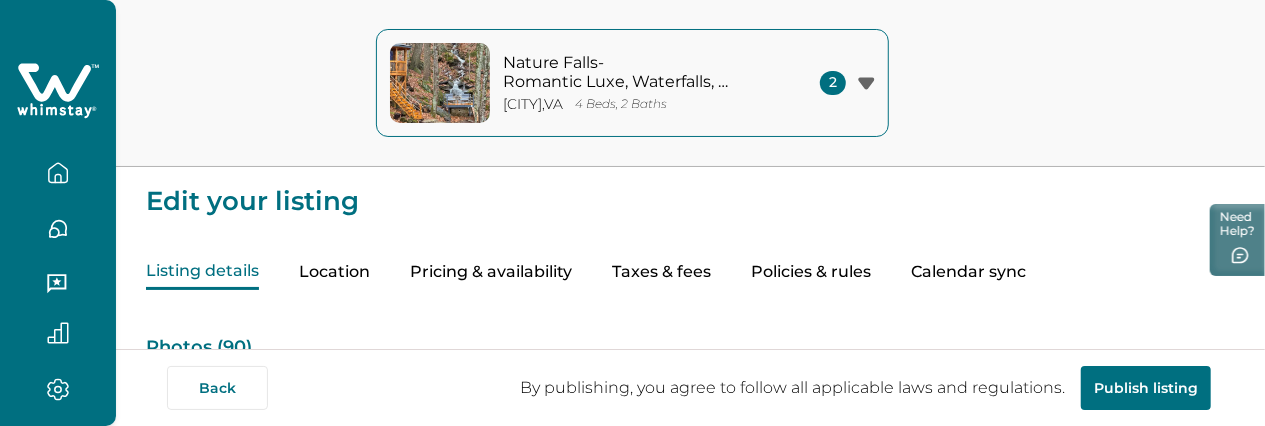 click on "Pricing & availability" at bounding box center (491, 272) 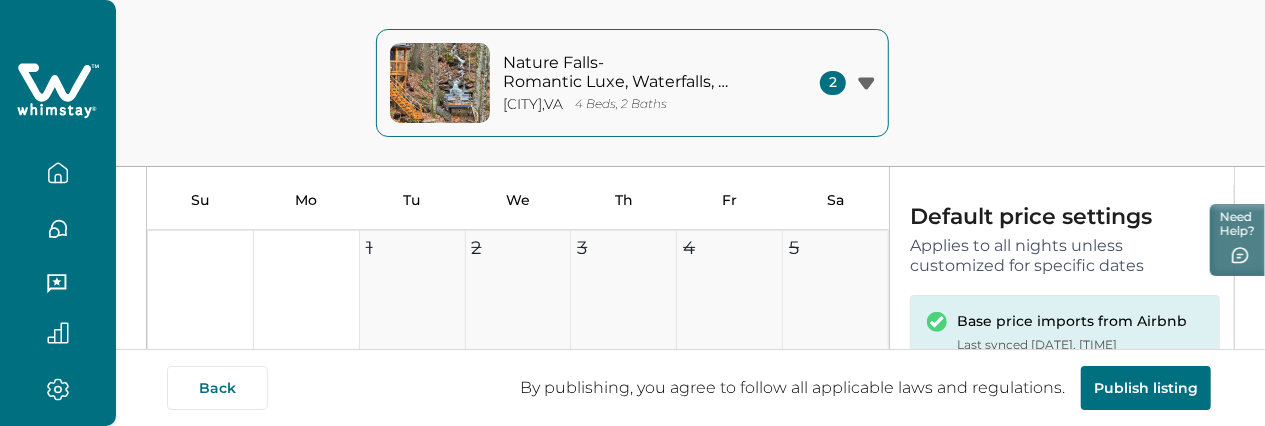 scroll, scrollTop: 229, scrollLeft: 0, axis: vertical 